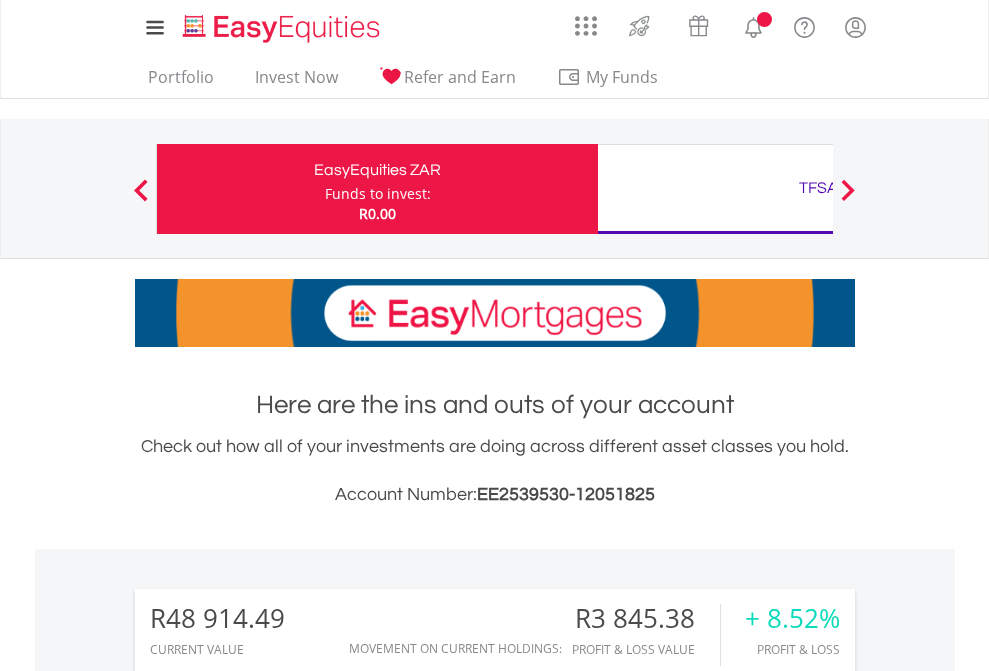 scroll, scrollTop: 0, scrollLeft: 0, axis: both 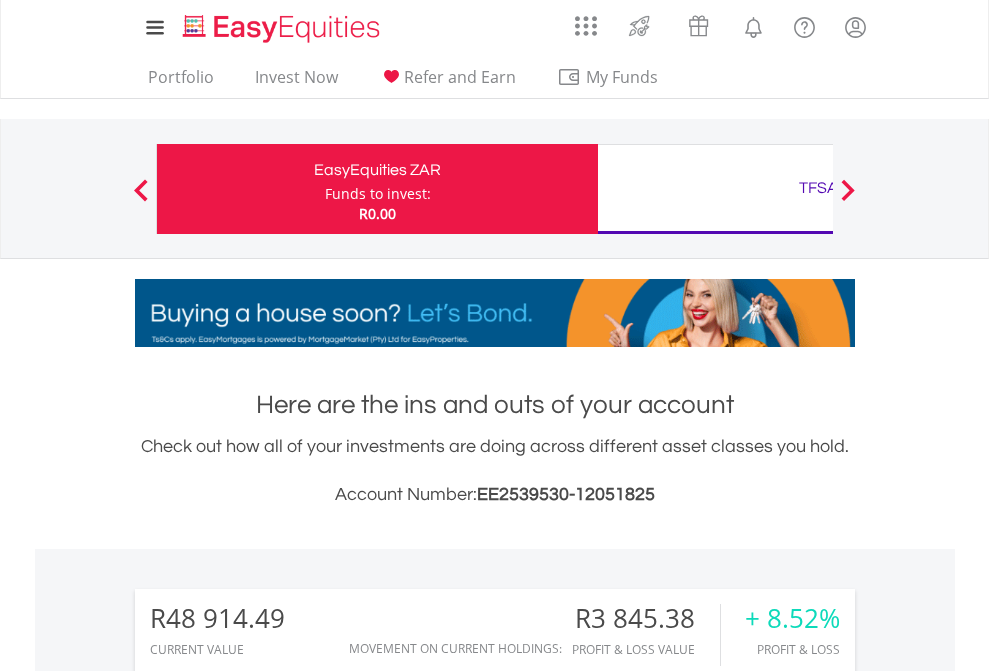 click on "Funds to invest:" at bounding box center (378, 194) 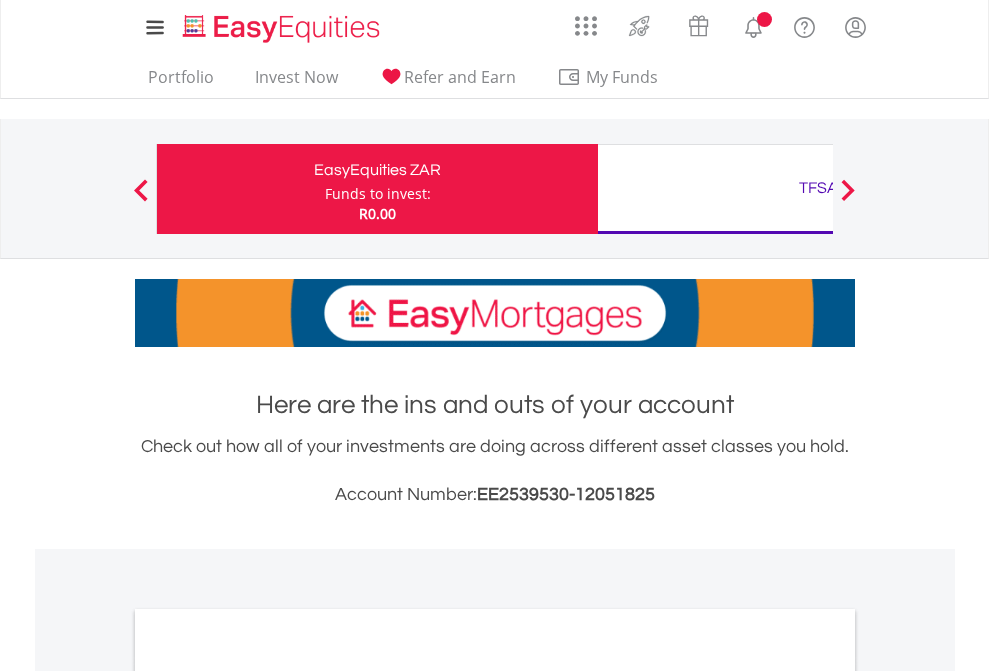 scroll, scrollTop: 0, scrollLeft: 0, axis: both 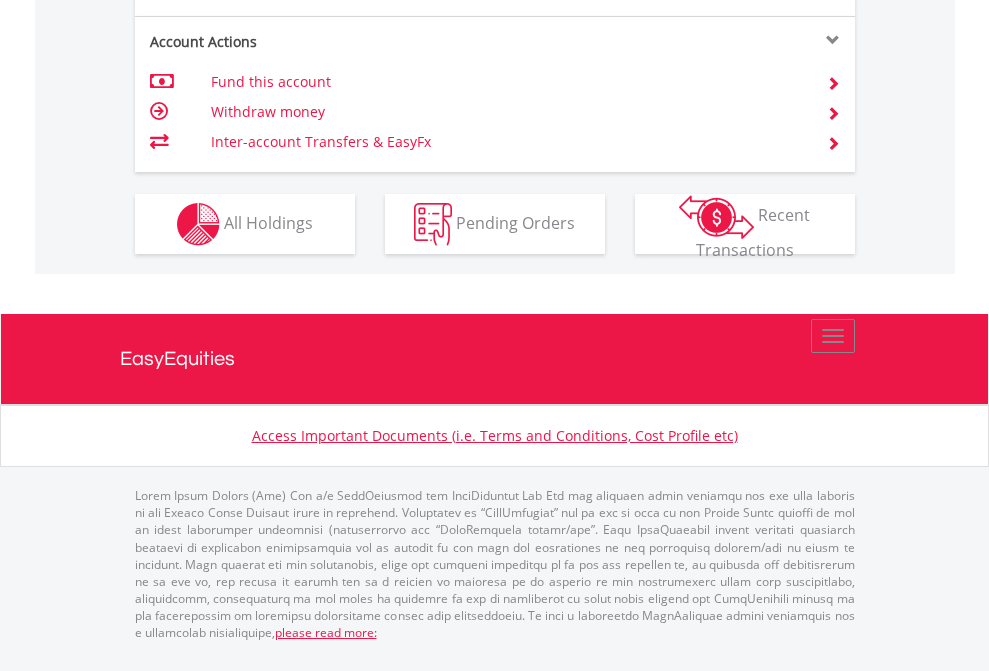click on "Investment types" at bounding box center (706, -337) 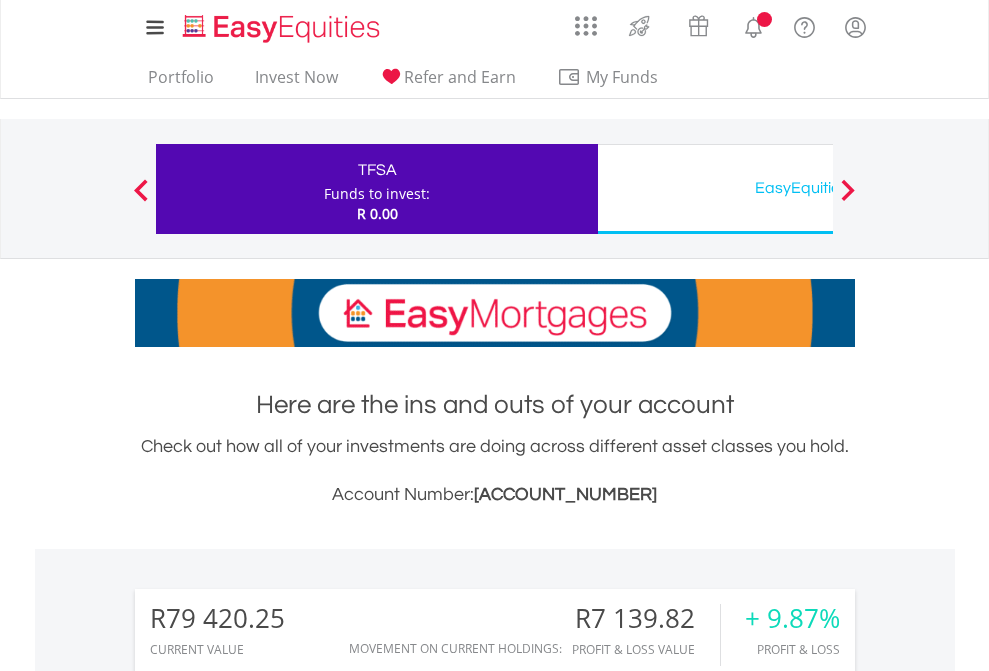 scroll, scrollTop: 0, scrollLeft: 0, axis: both 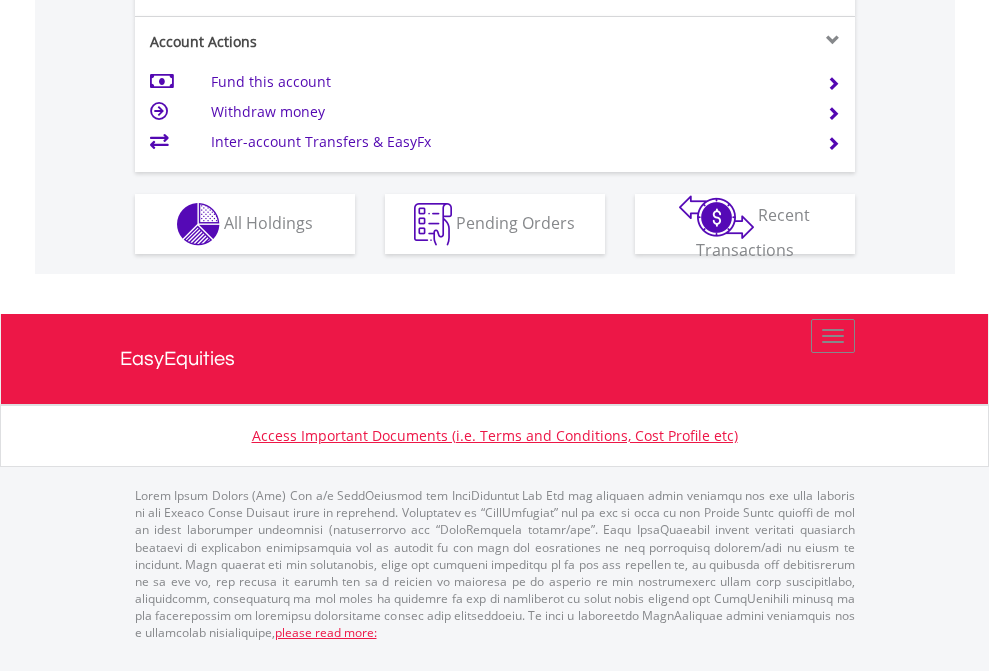 click on "Investment types" at bounding box center (706, -337) 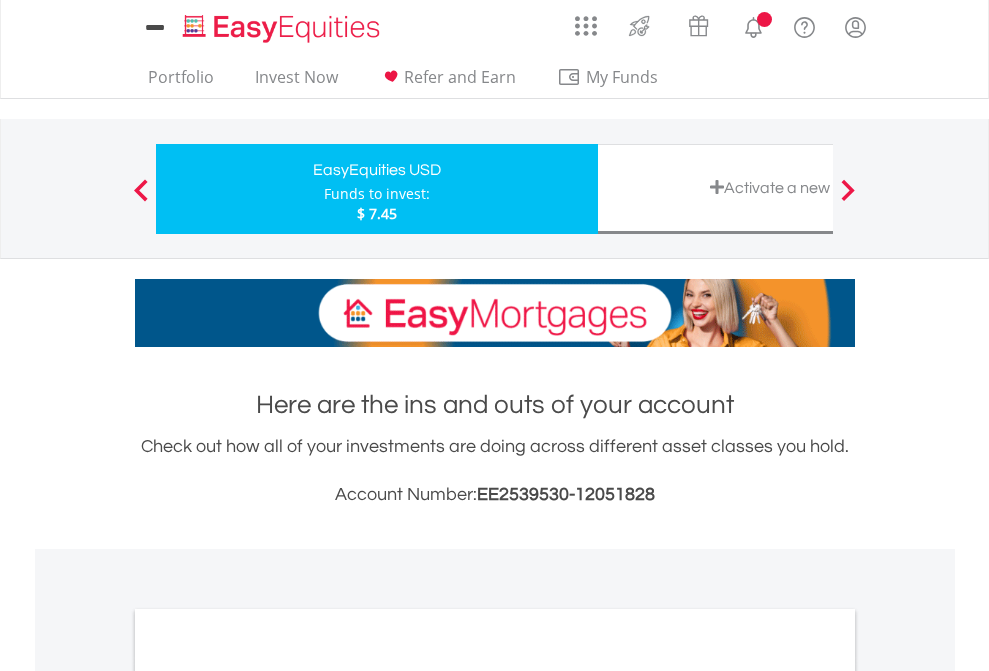 scroll, scrollTop: 0, scrollLeft: 0, axis: both 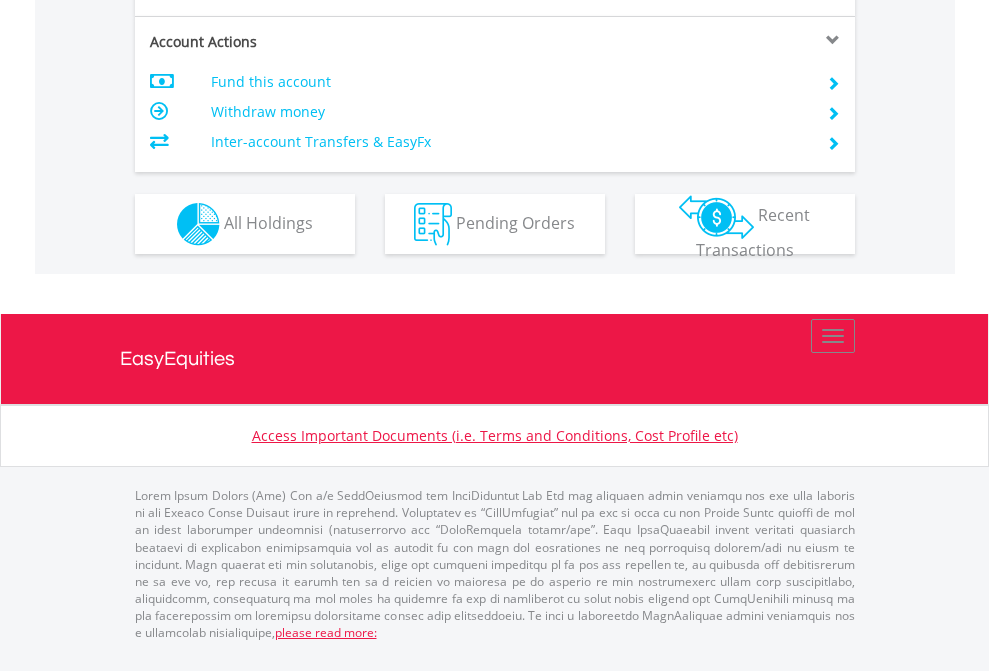 click on "Investment types" at bounding box center [706, -337] 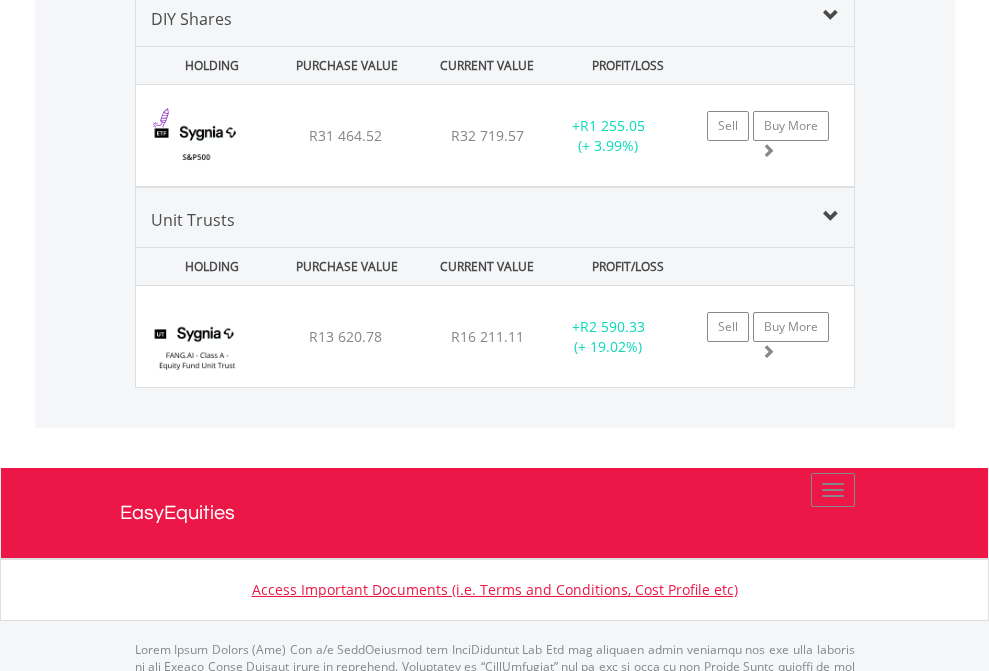 scroll, scrollTop: 1933, scrollLeft: 0, axis: vertical 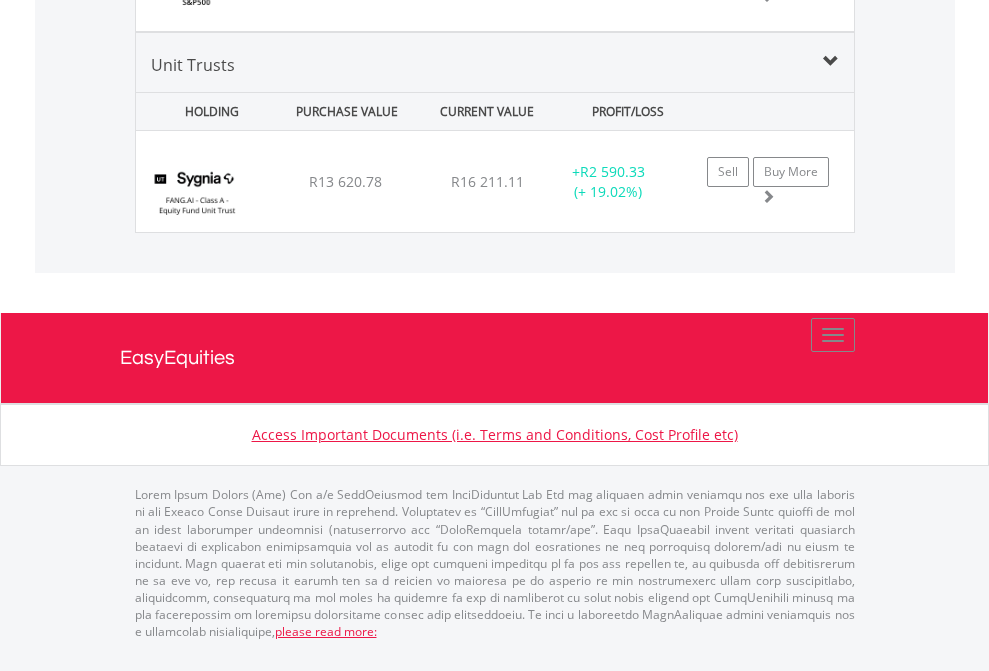 click on "TFSA" at bounding box center [818, -1169] 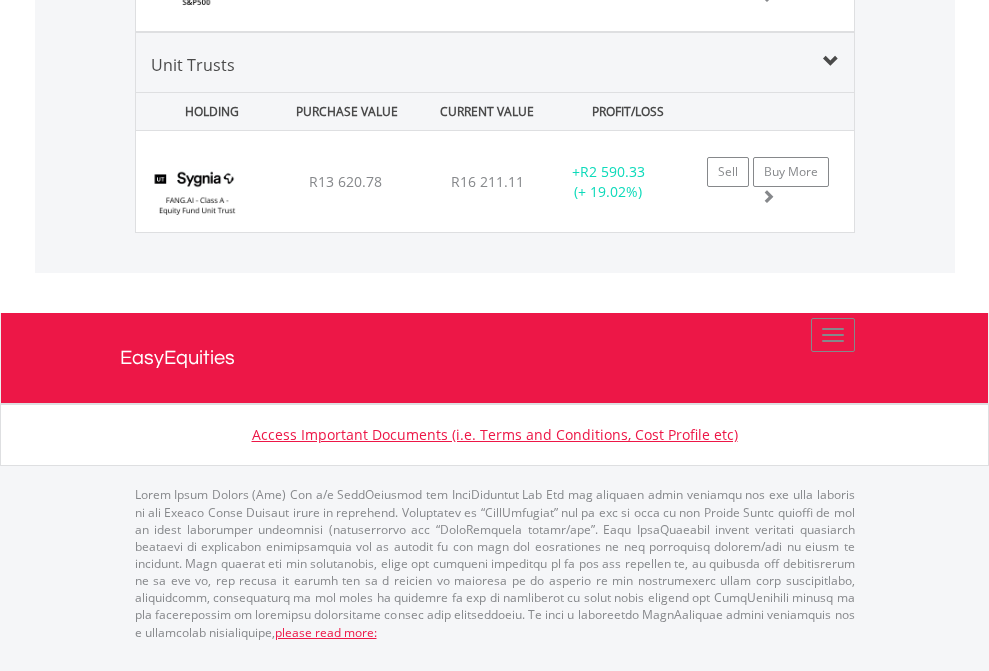 scroll, scrollTop: 144, scrollLeft: 0, axis: vertical 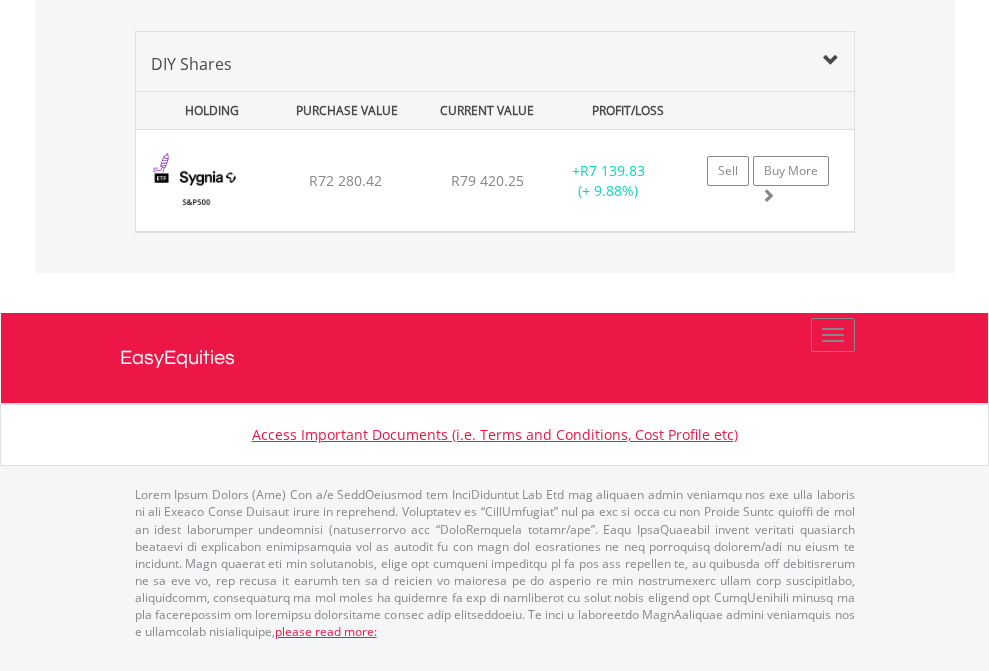 click on "EasyEquities USD" at bounding box center (818, -1339) 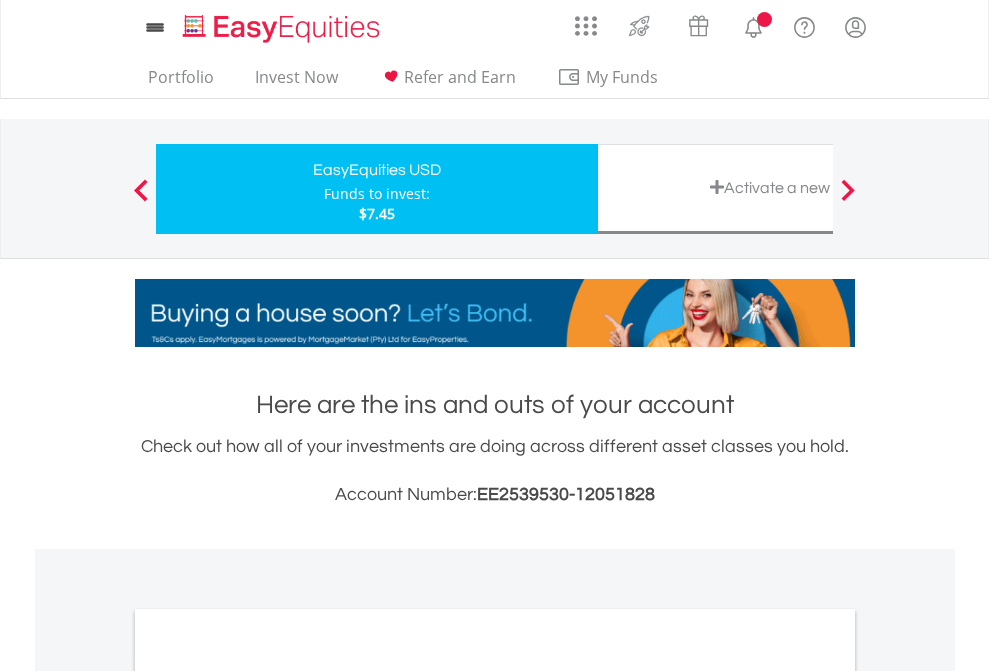 scroll, scrollTop: 0, scrollLeft: 0, axis: both 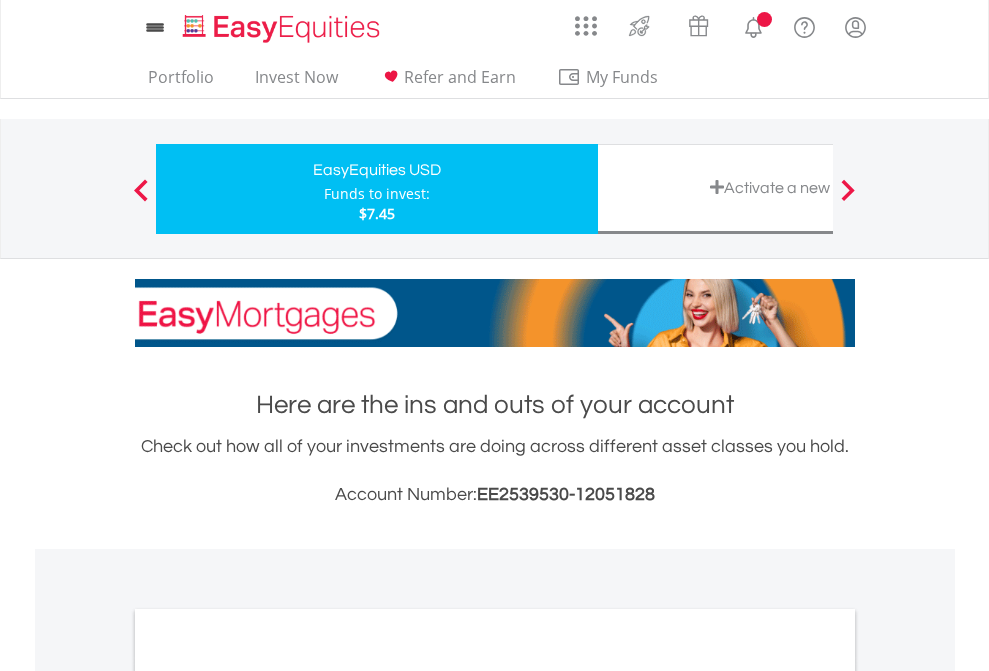click on "All Holdings" at bounding box center [268, 1096] 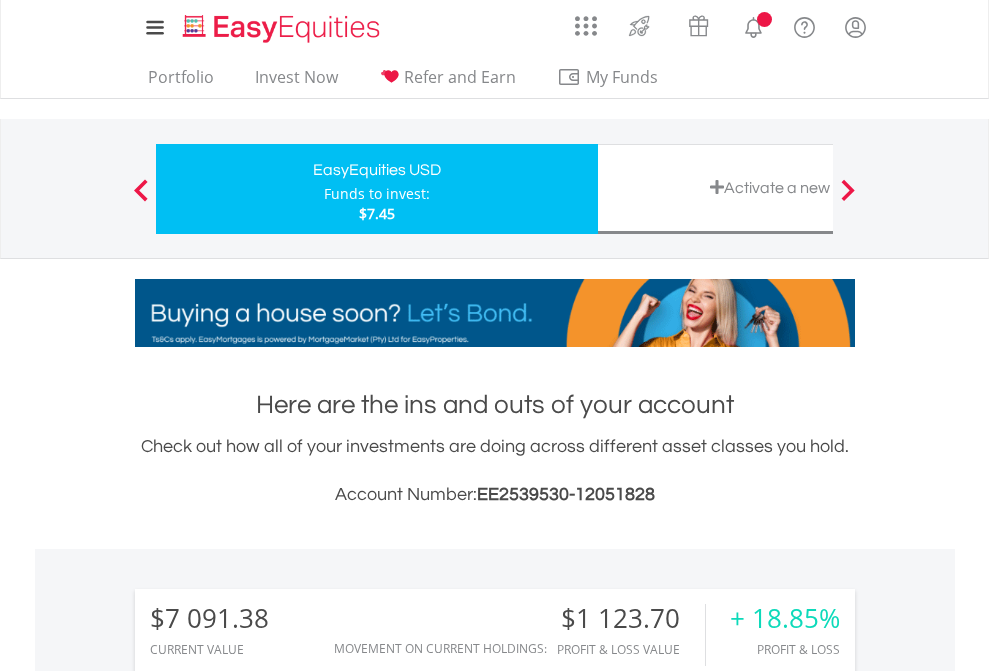 scroll, scrollTop: 1202, scrollLeft: 0, axis: vertical 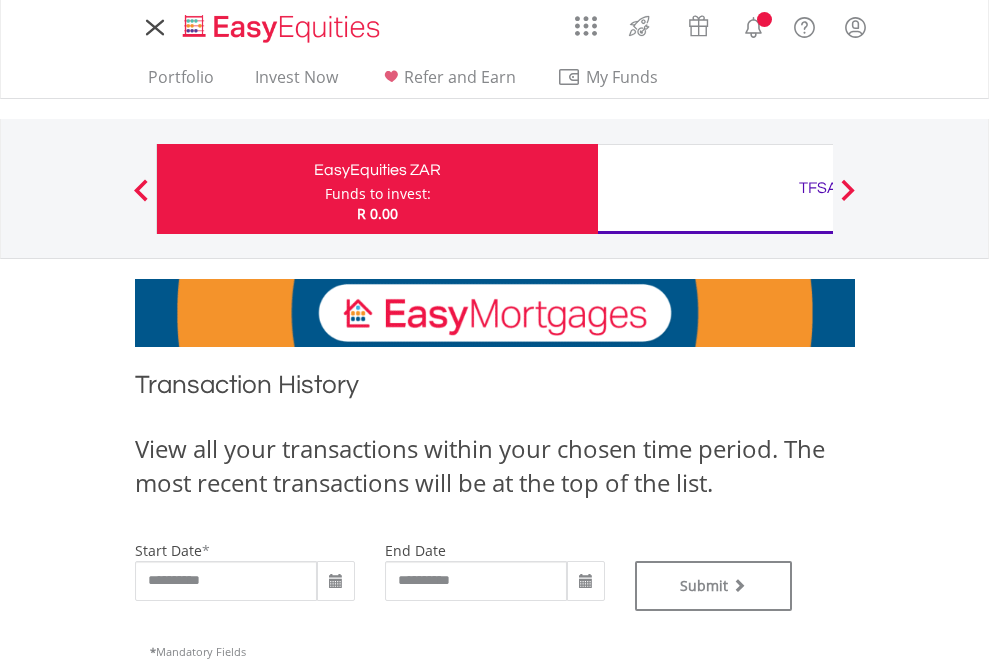 type on "**********" 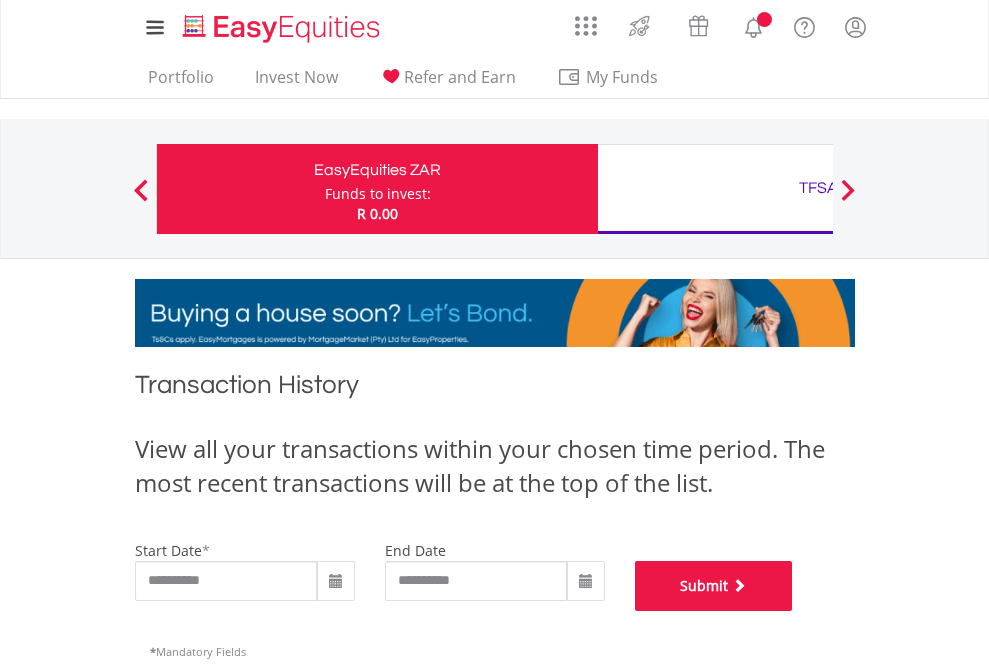 click on "Submit" at bounding box center (714, 586) 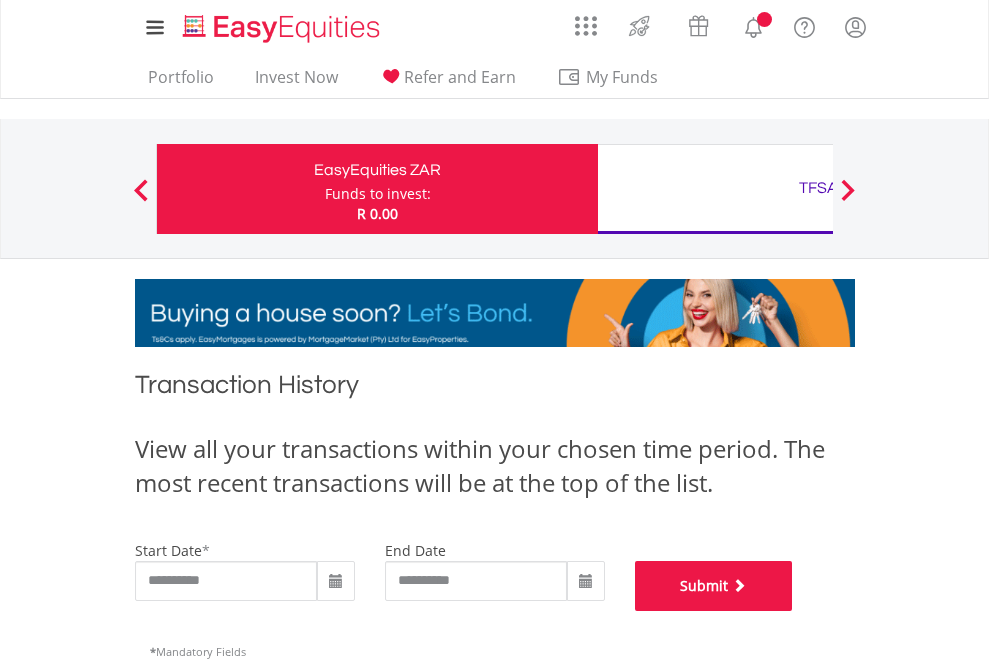 scroll, scrollTop: 811, scrollLeft: 0, axis: vertical 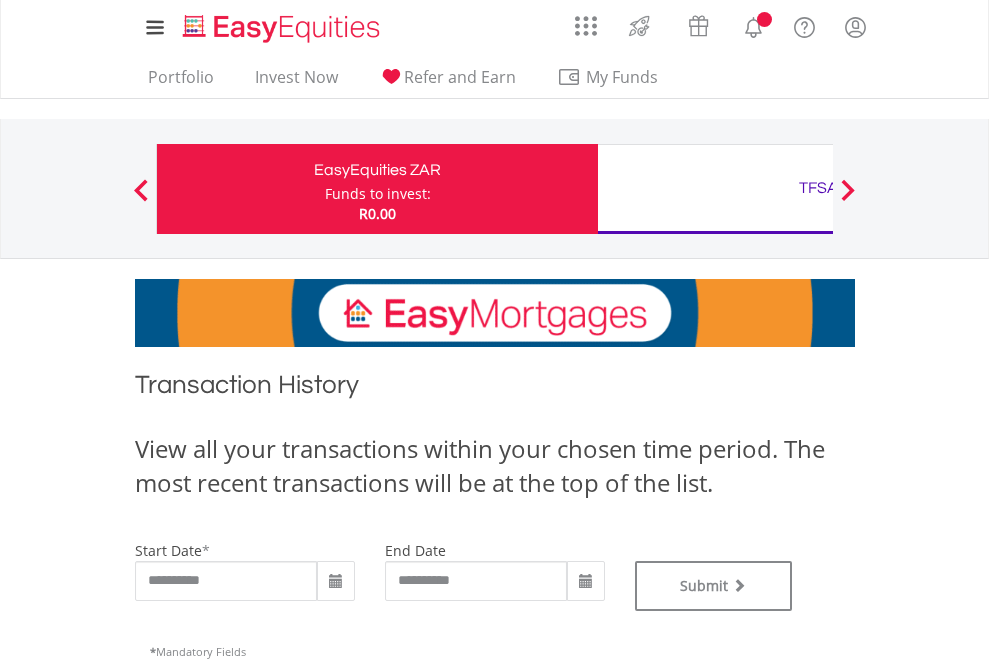 click on "TFSA" at bounding box center [818, 188] 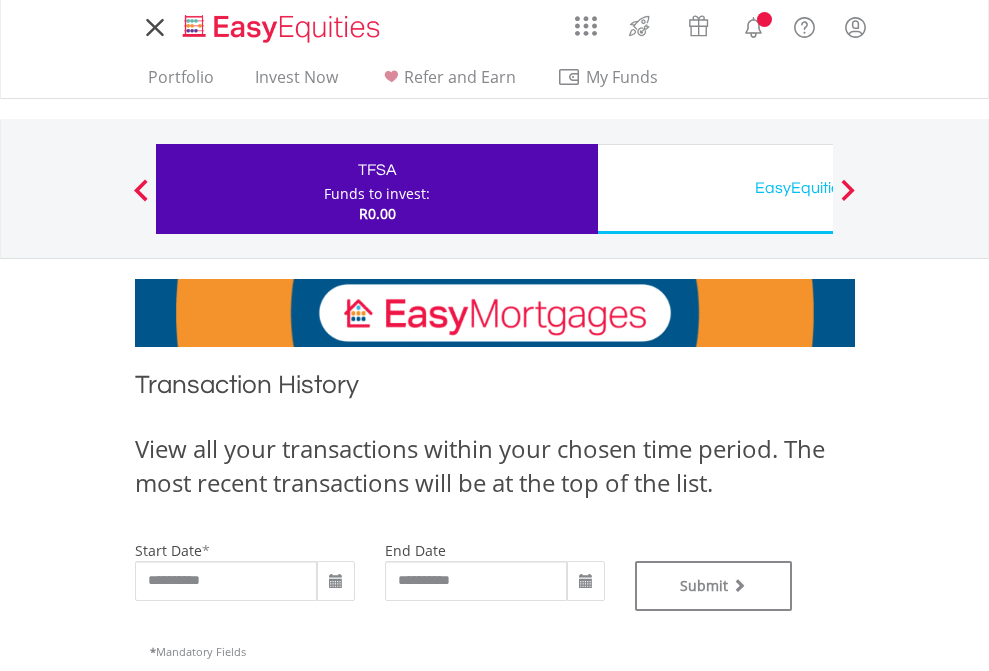 scroll, scrollTop: 0, scrollLeft: 0, axis: both 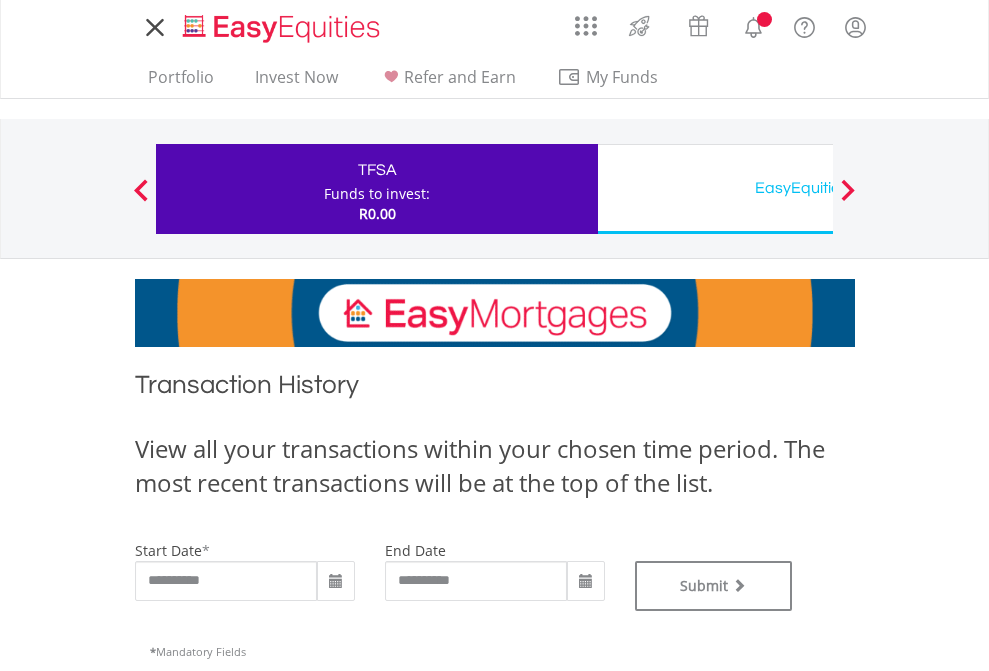 type on "**********" 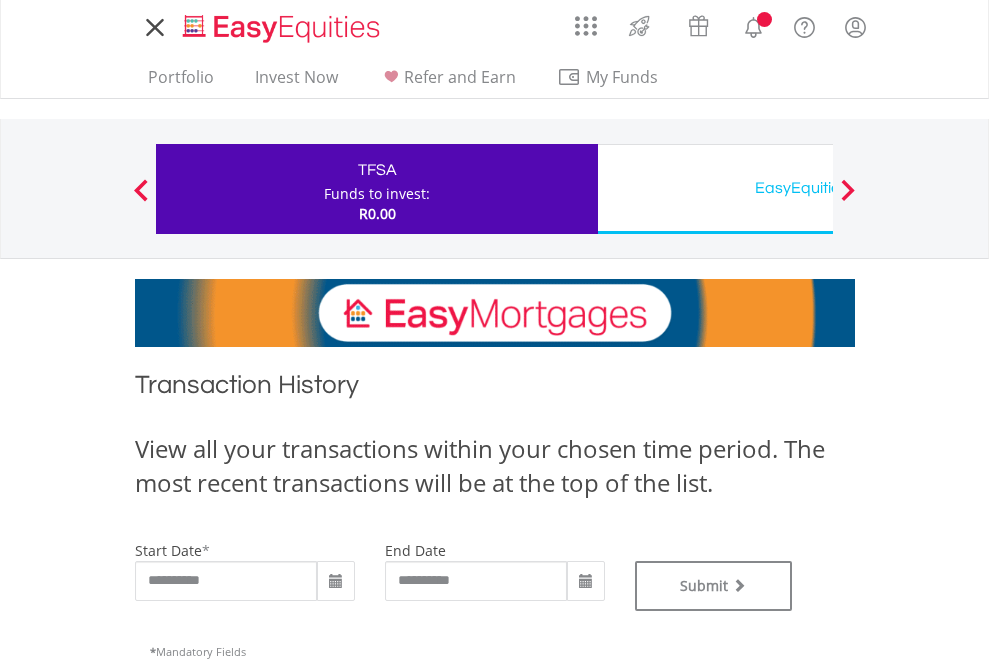 type on "**********" 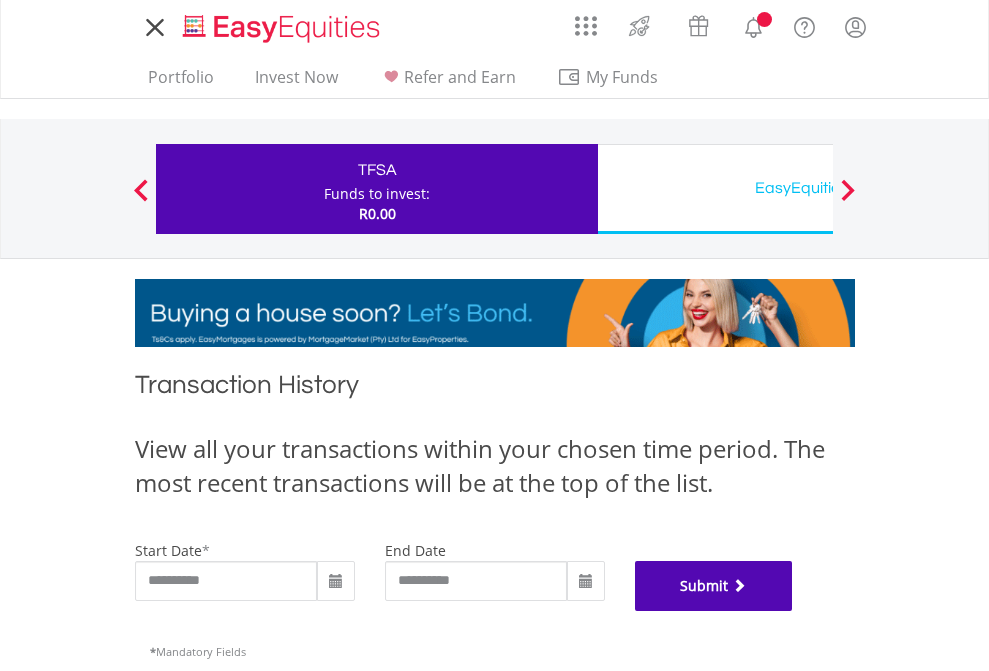 click on "Submit" at bounding box center (714, 586) 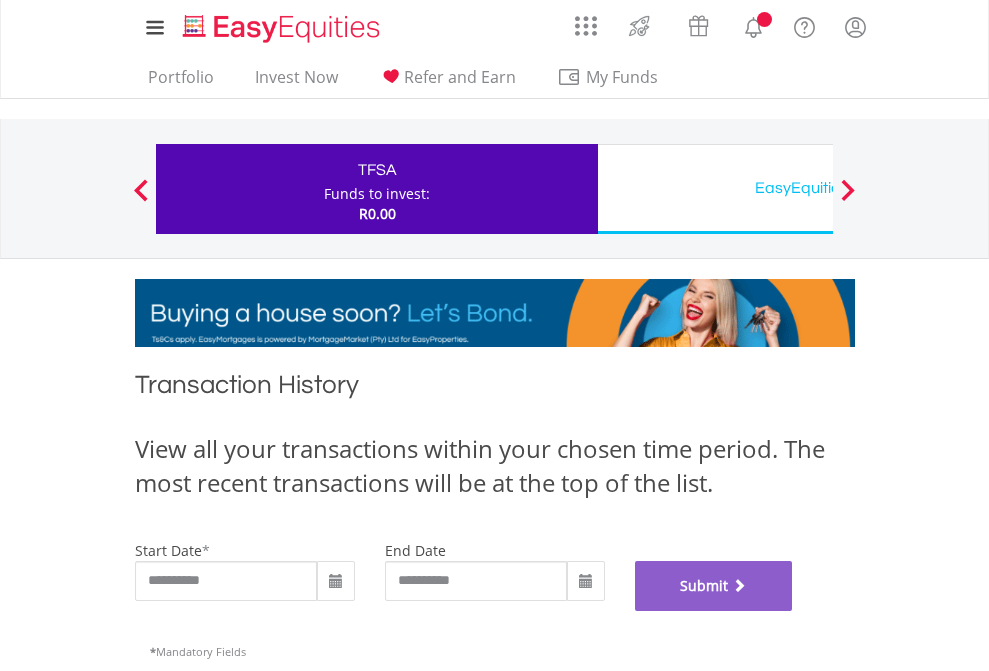 scroll, scrollTop: 811, scrollLeft: 0, axis: vertical 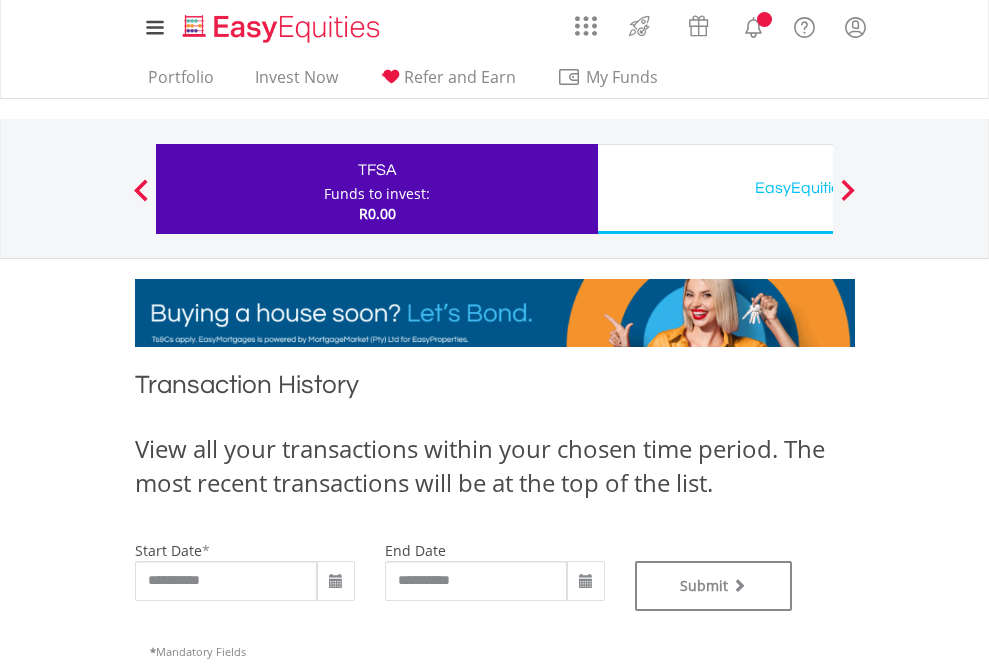 click on "EasyEquities USD" at bounding box center (818, 188) 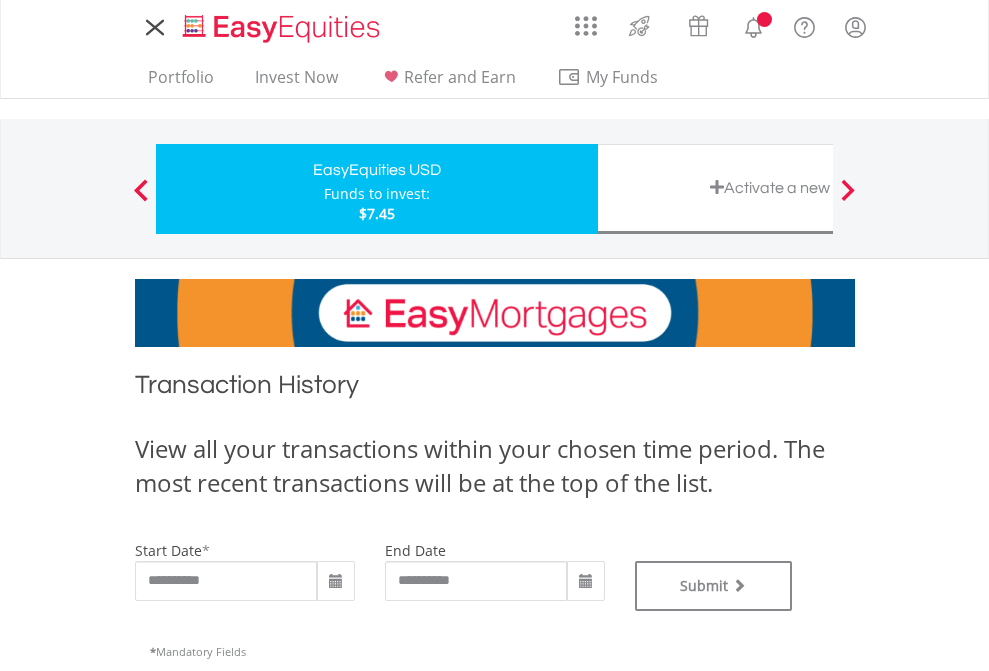 scroll, scrollTop: 0, scrollLeft: 0, axis: both 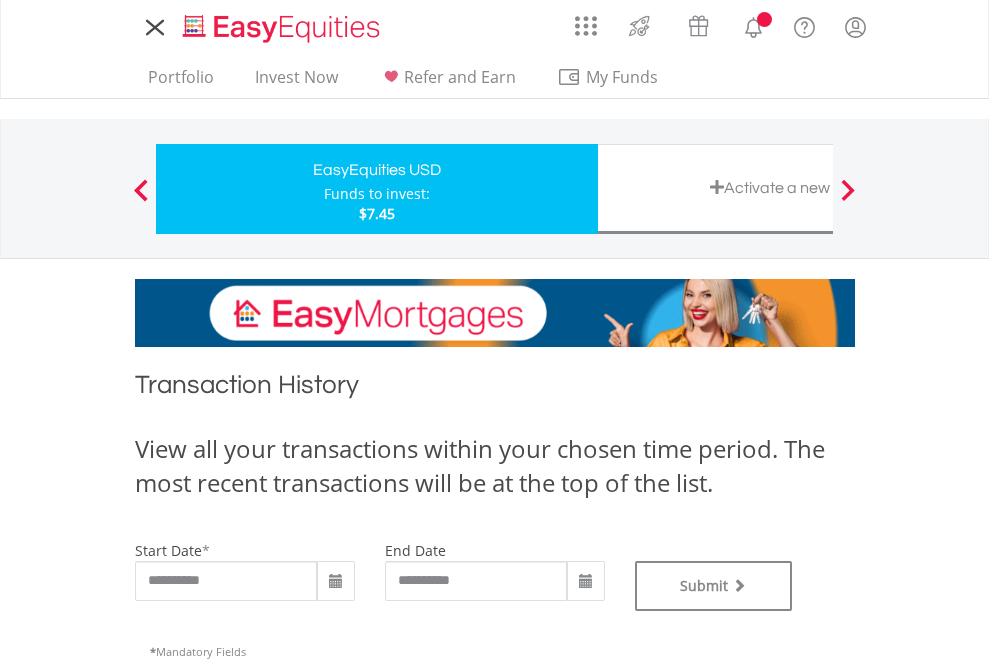 type on "**********" 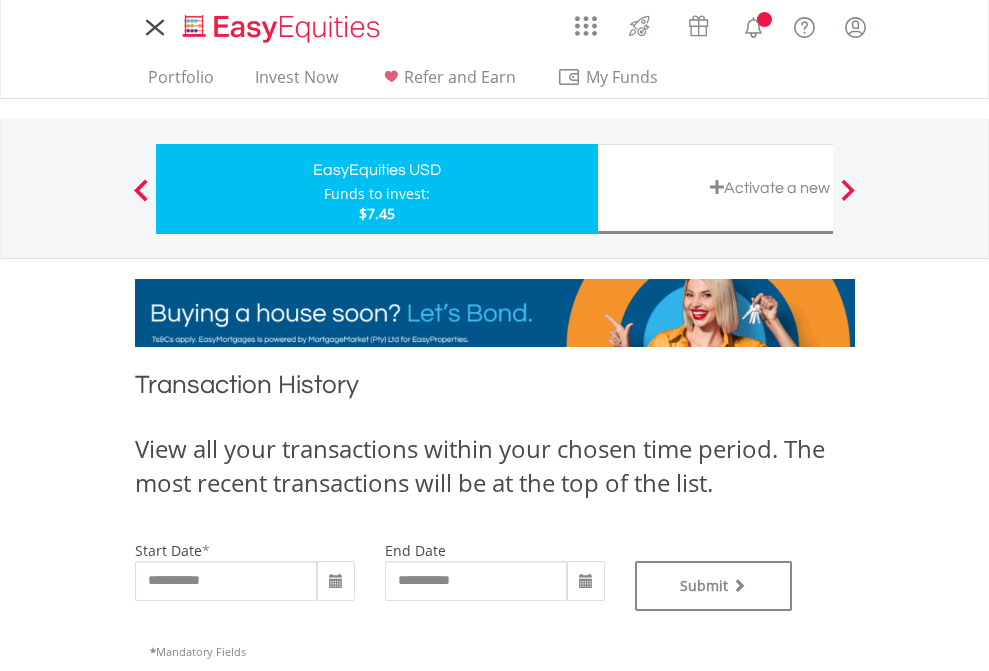 type on "**********" 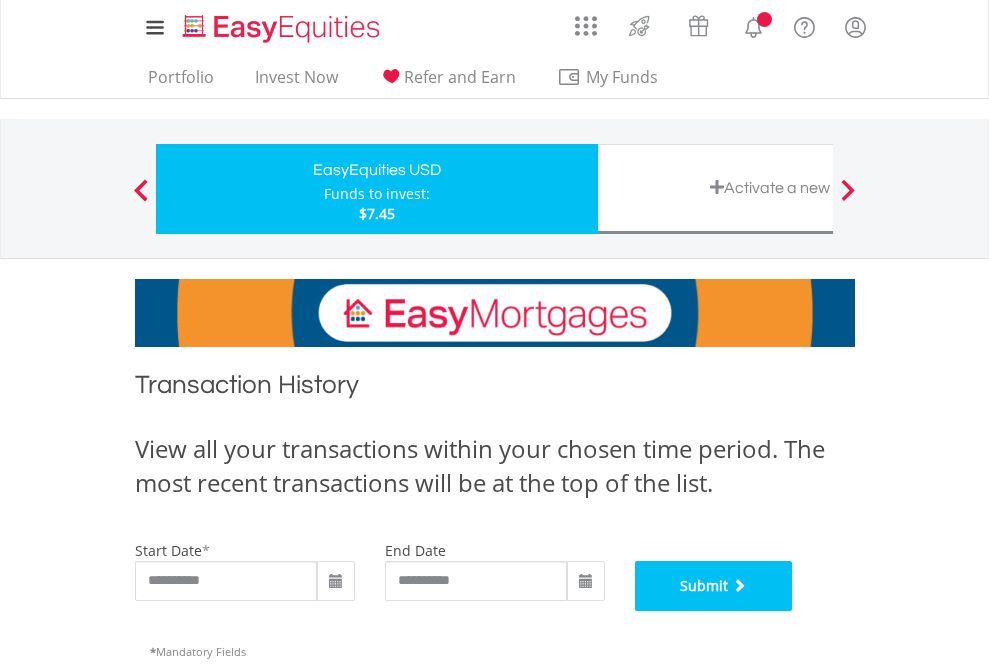 click on "Submit" at bounding box center [714, 586] 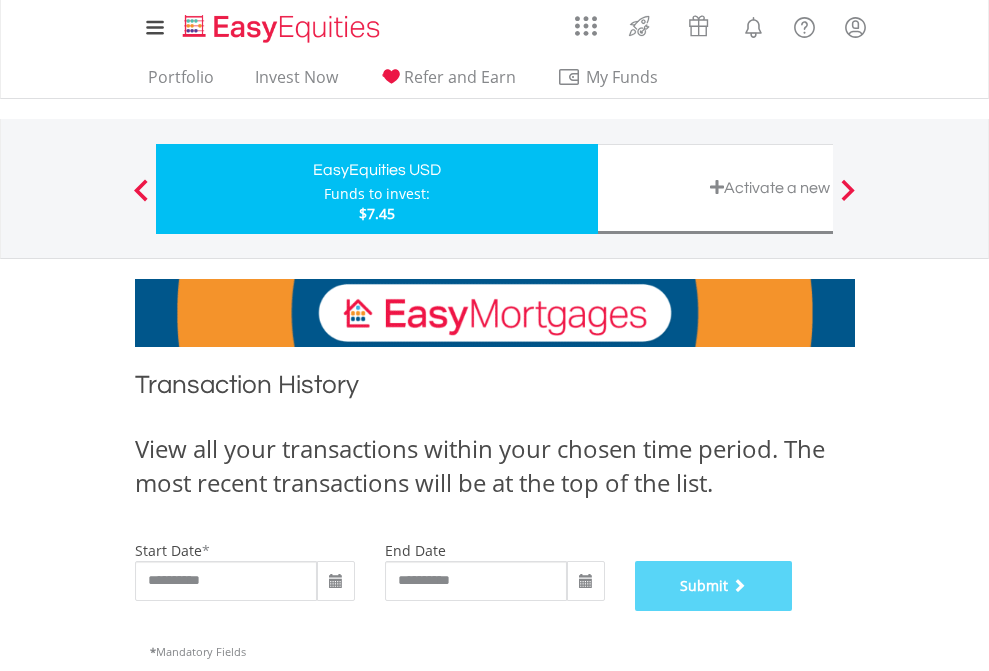 scroll, scrollTop: 811, scrollLeft: 0, axis: vertical 